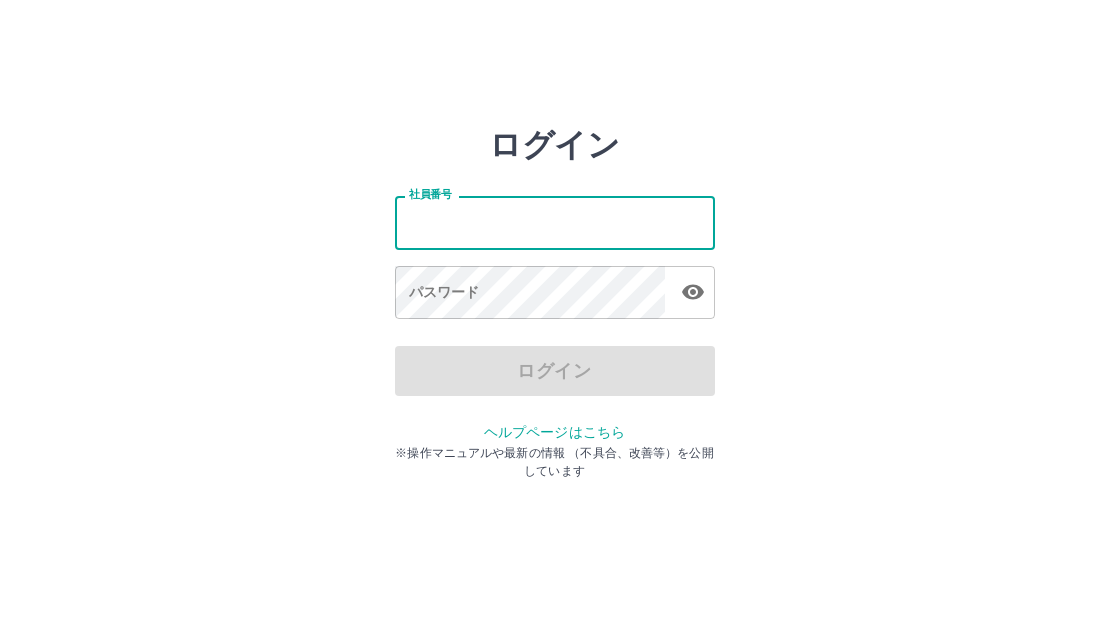 scroll, scrollTop: 0, scrollLeft: 0, axis: both 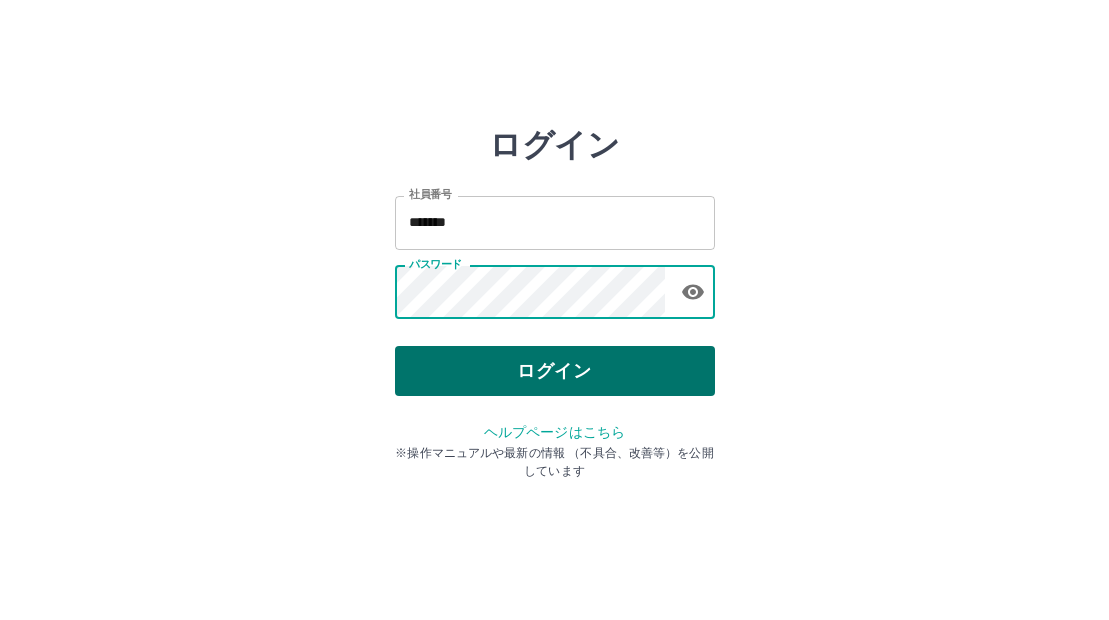click on "ログイン" at bounding box center [555, 371] 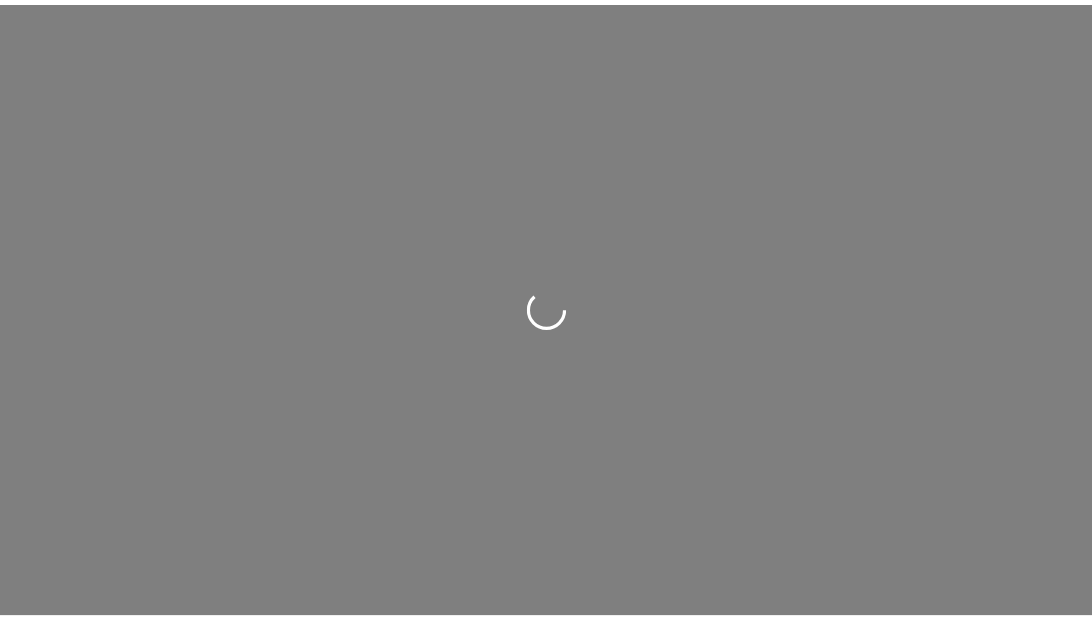 scroll, scrollTop: 0, scrollLeft: 0, axis: both 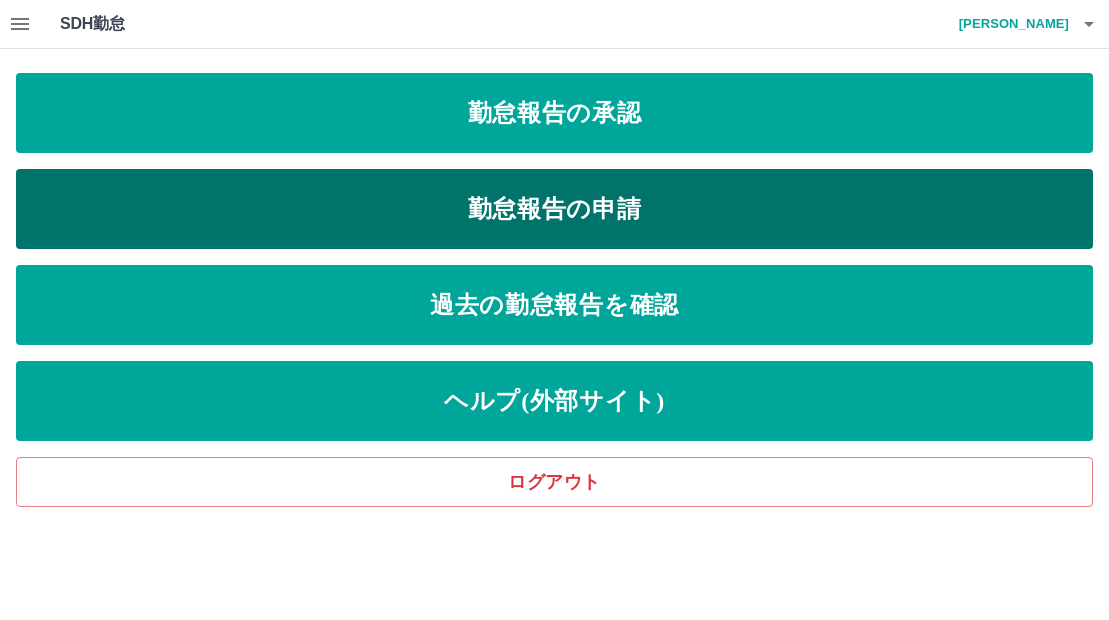 click on "勤怠報告の申請" at bounding box center [554, 209] 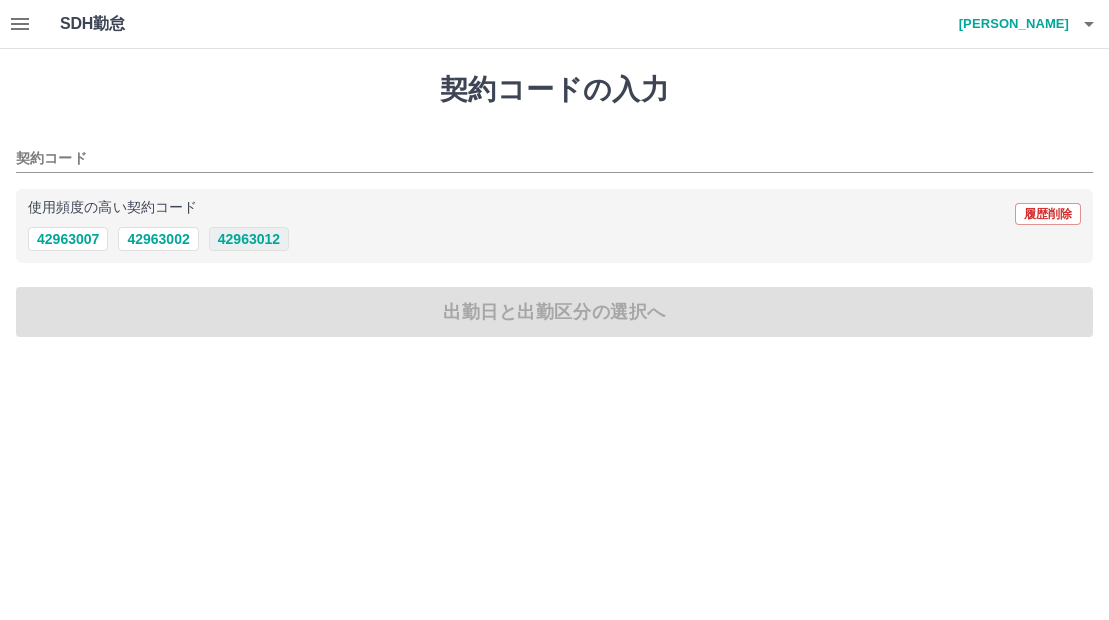 click on "42963012" at bounding box center [249, 239] 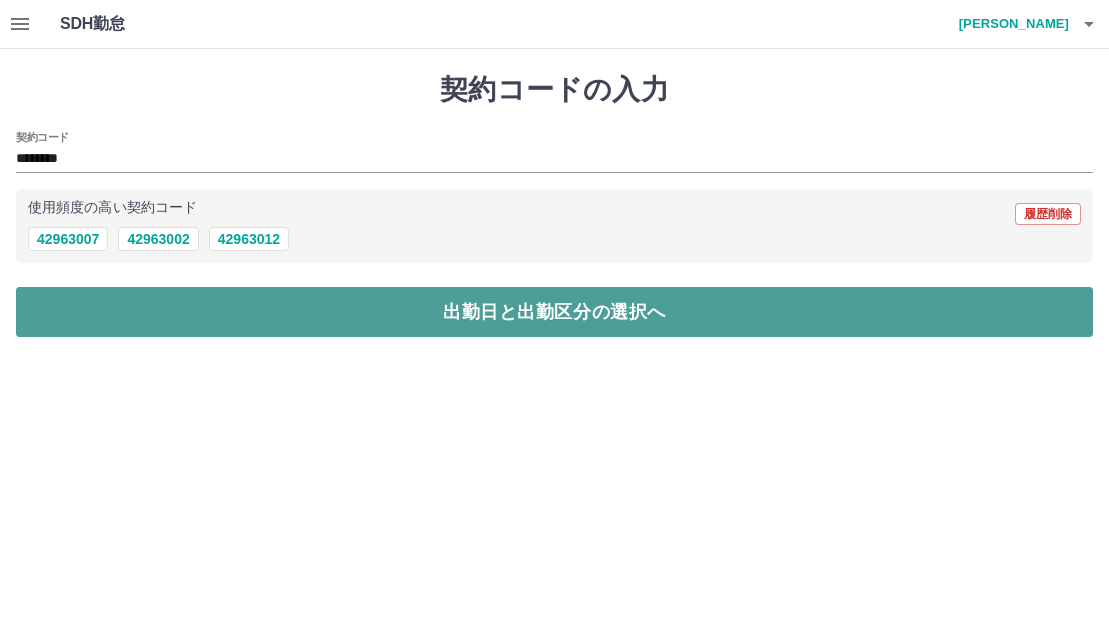 click on "出勤日と出勤区分の選択へ" at bounding box center (554, 312) 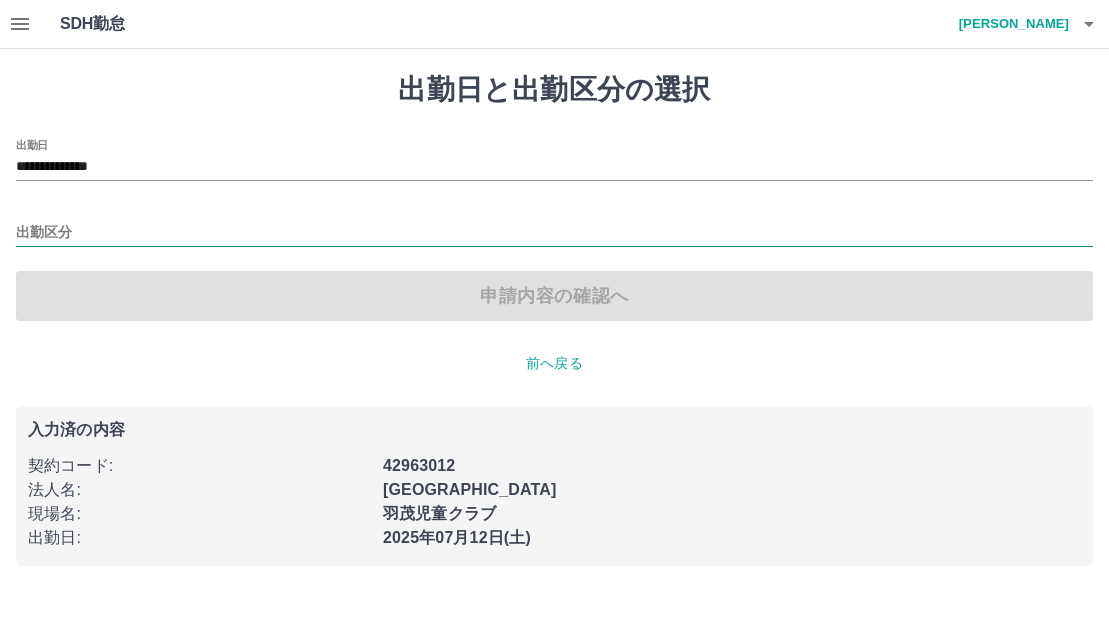 click on "出勤区分" at bounding box center [554, 233] 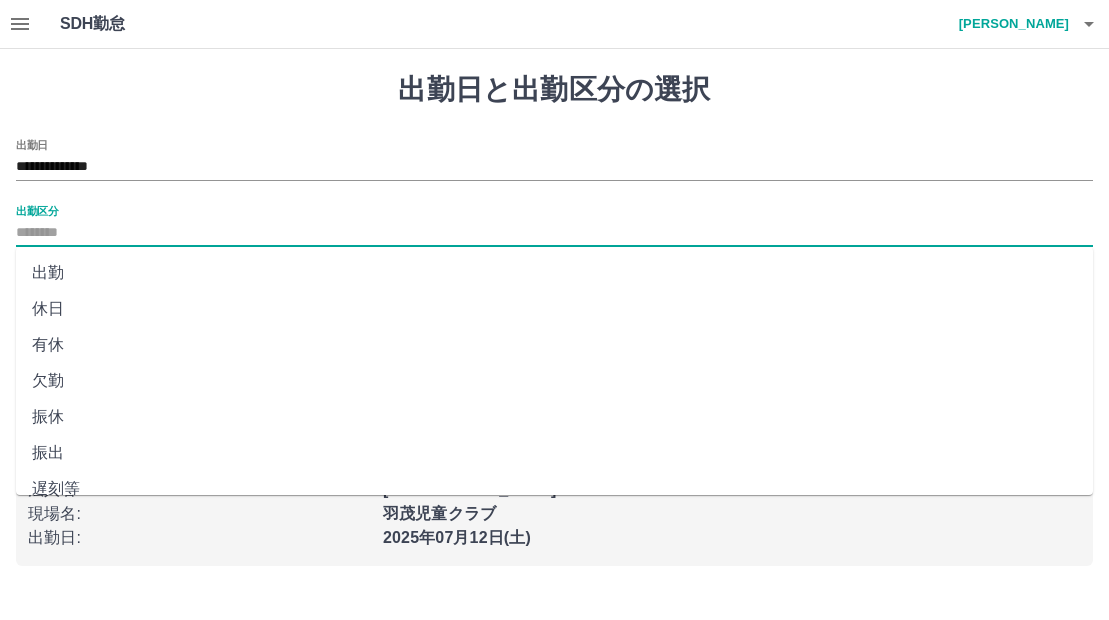 click on "出勤" at bounding box center [554, 273] 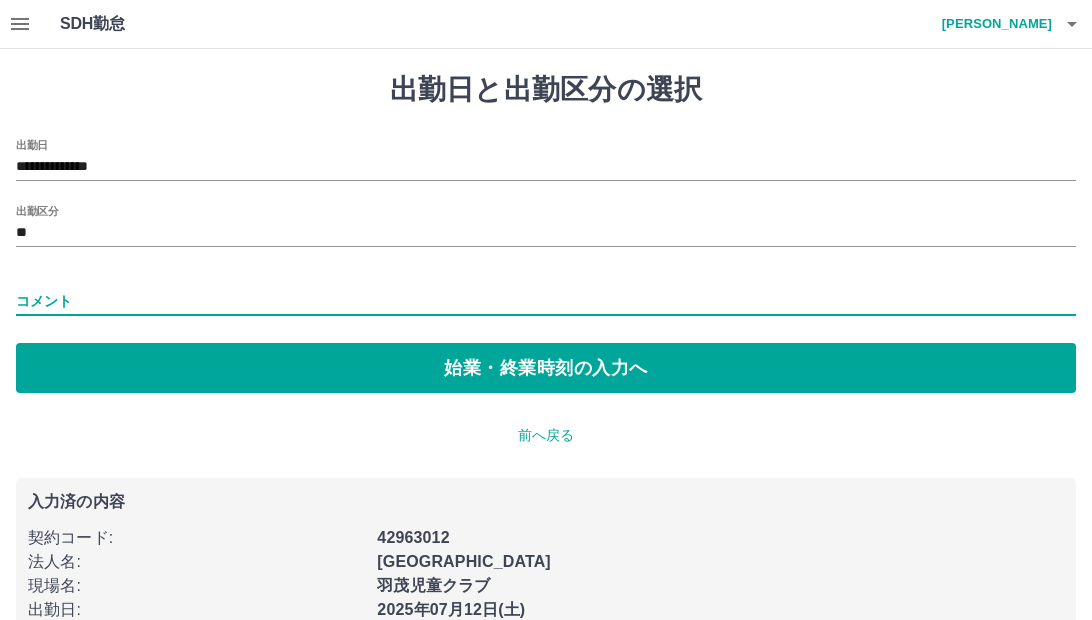 click on "コメント" at bounding box center (546, 301) 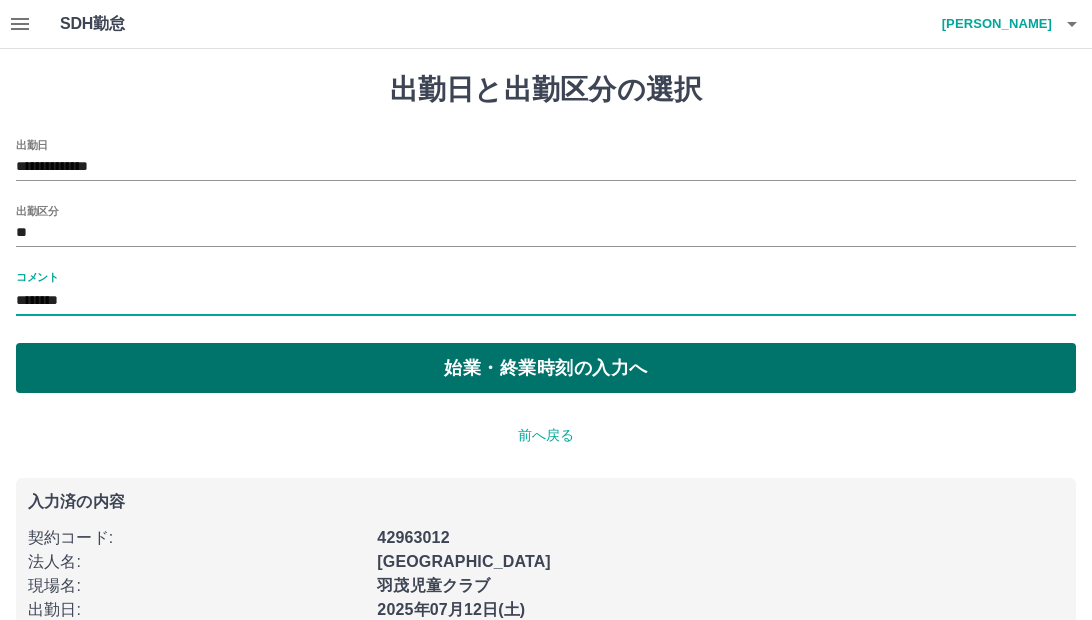 type on "********" 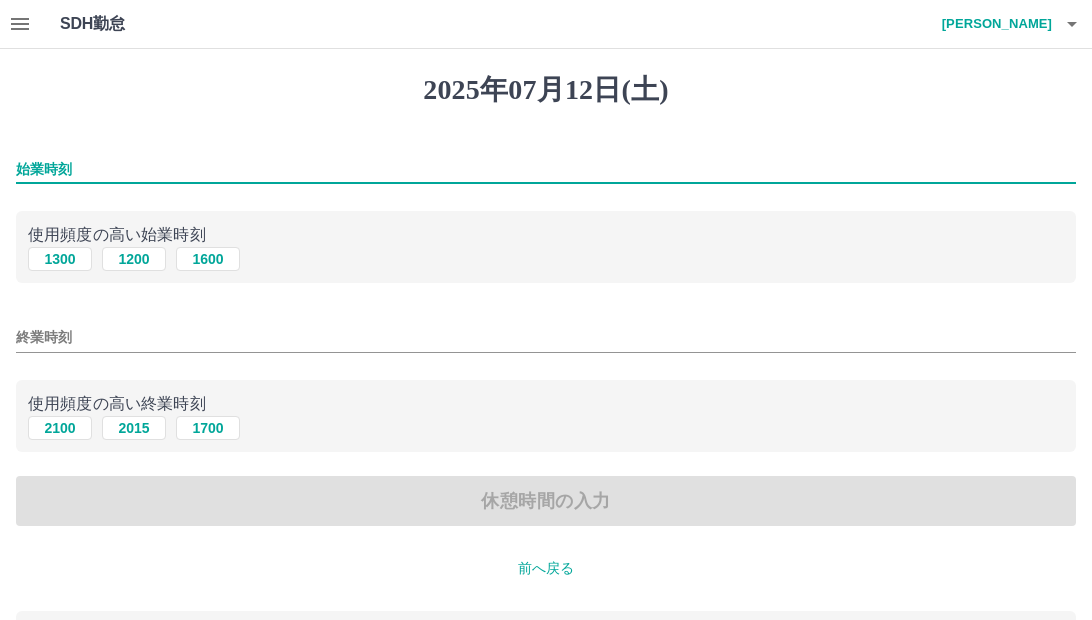 click on "始業時刻" at bounding box center (546, 169) 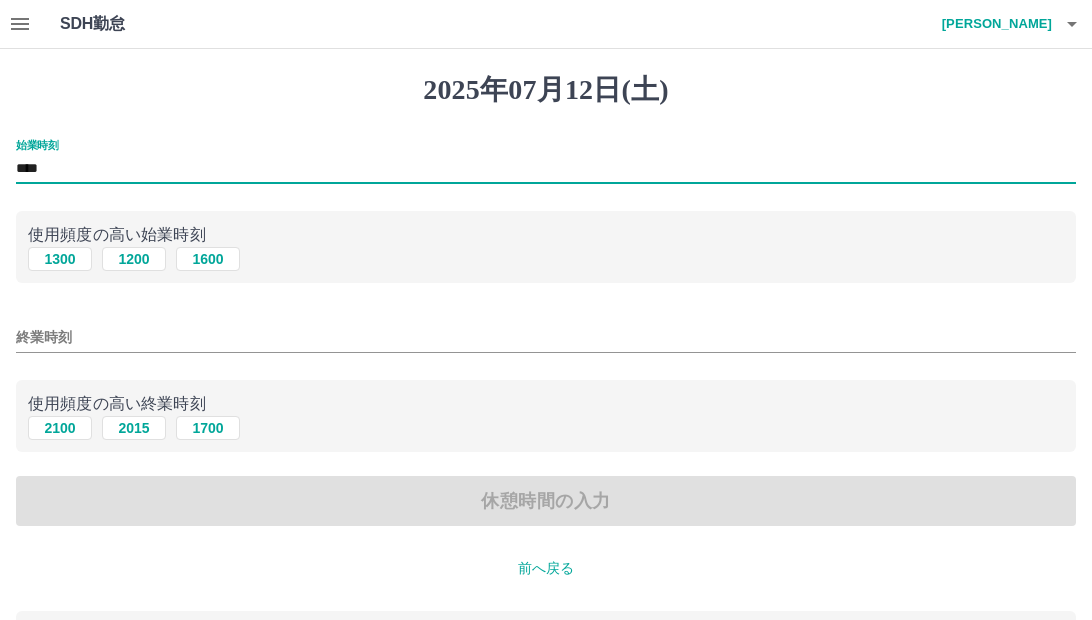 click on "終業時刻" at bounding box center (546, 337) 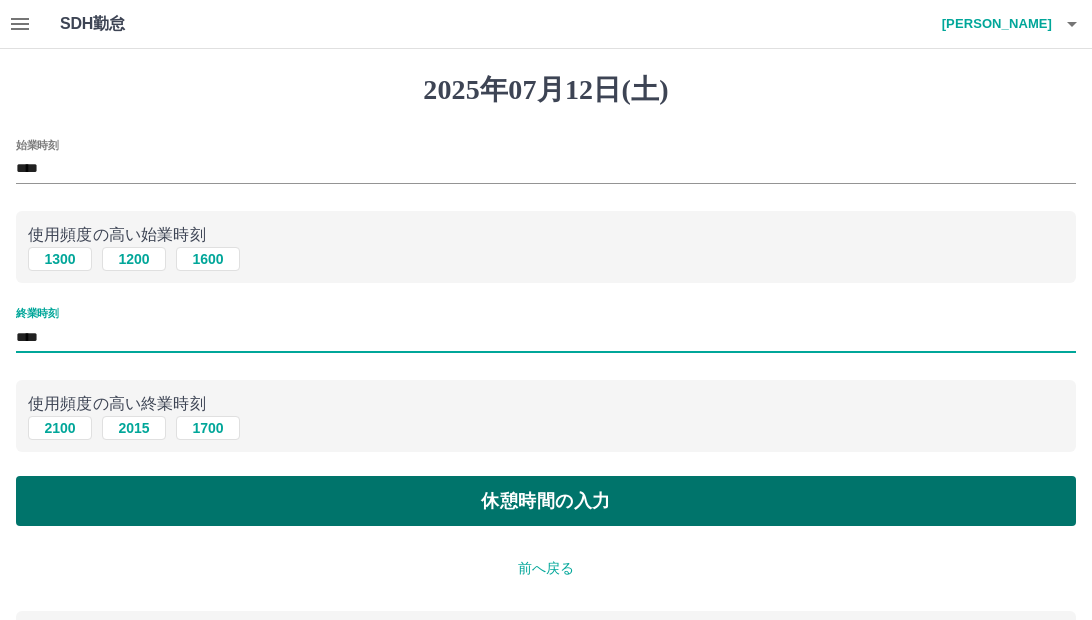 type on "****" 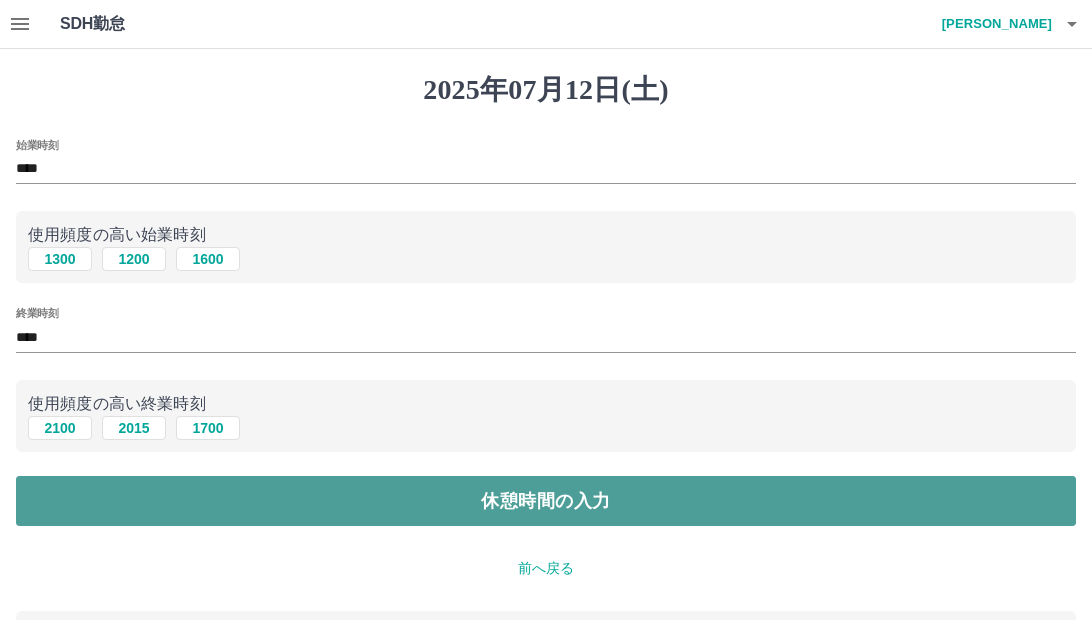 click on "休憩時間の入力" at bounding box center (546, 501) 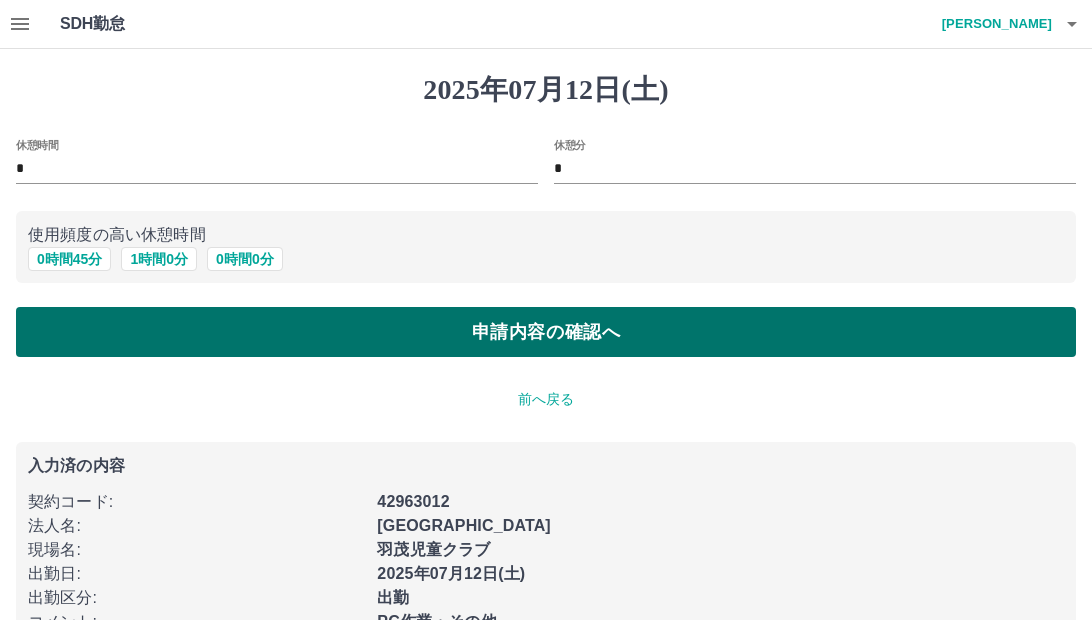 click on "申請内容の確認へ" at bounding box center (546, 332) 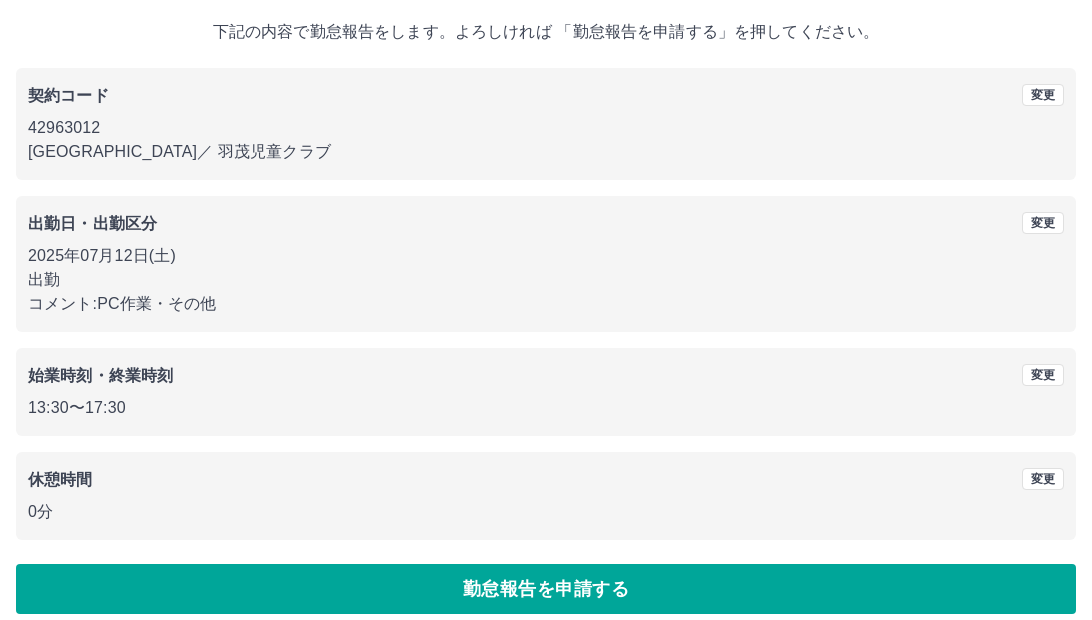 scroll, scrollTop: 129, scrollLeft: 0, axis: vertical 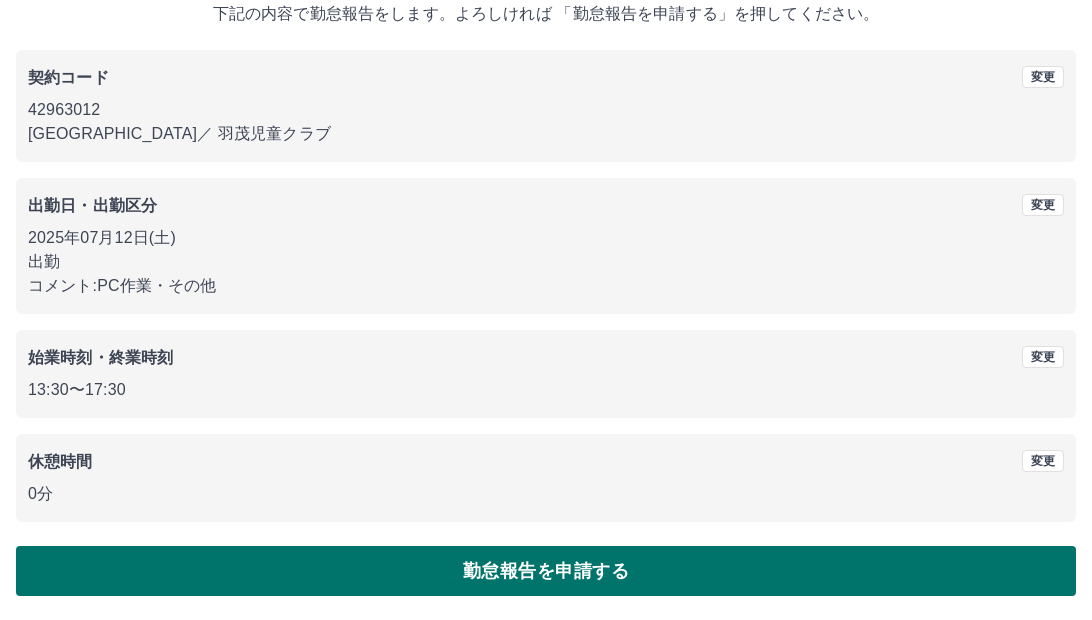 click on "勤怠報告を申請する" at bounding box center [546, 571] 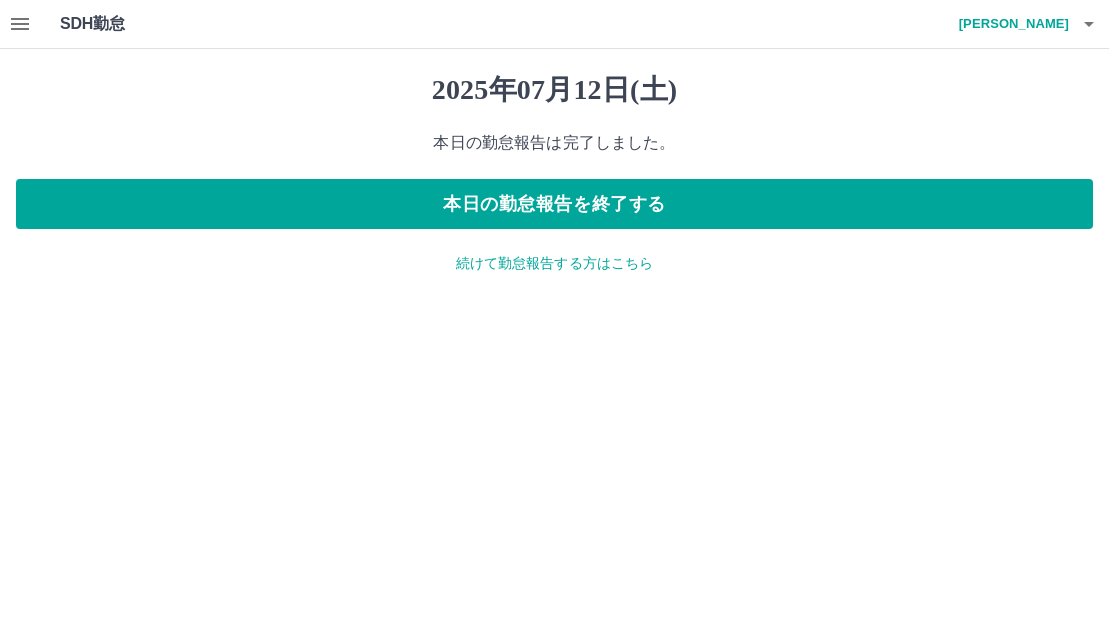 click 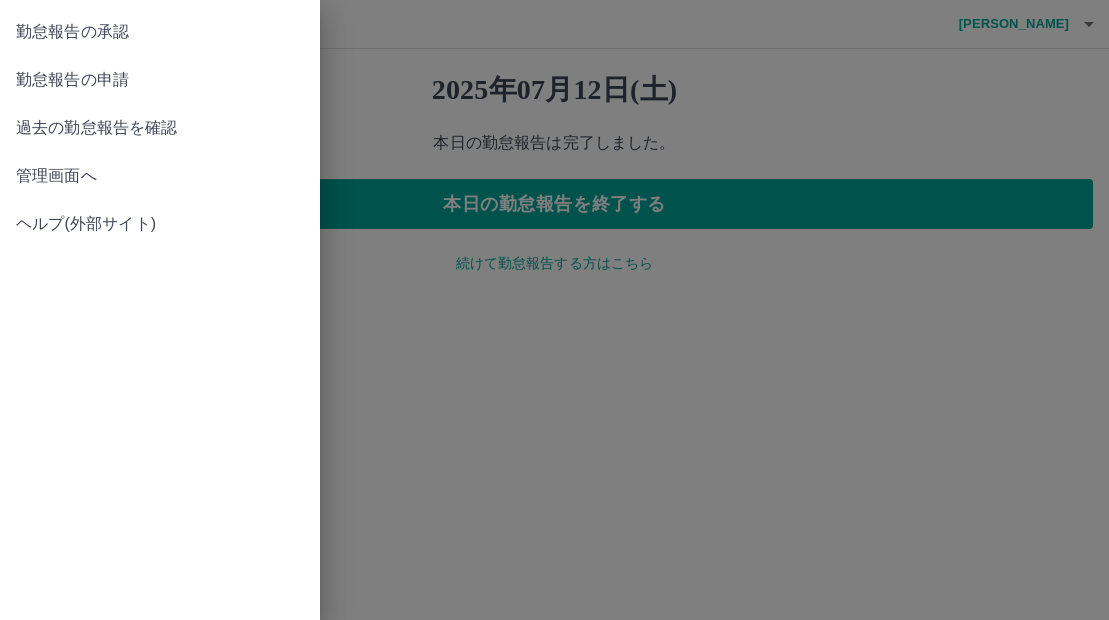click on "勤怠報告の承認" at bounding box center (160, 32) 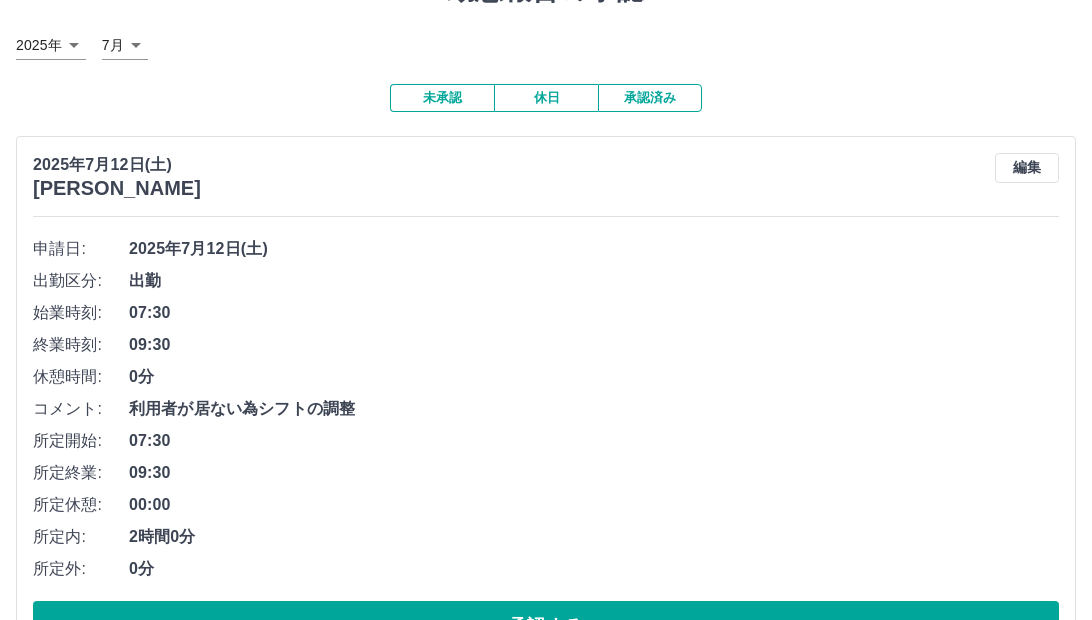 scroll, scrollTop: 200, scrollLeft: 0, axis: vertical 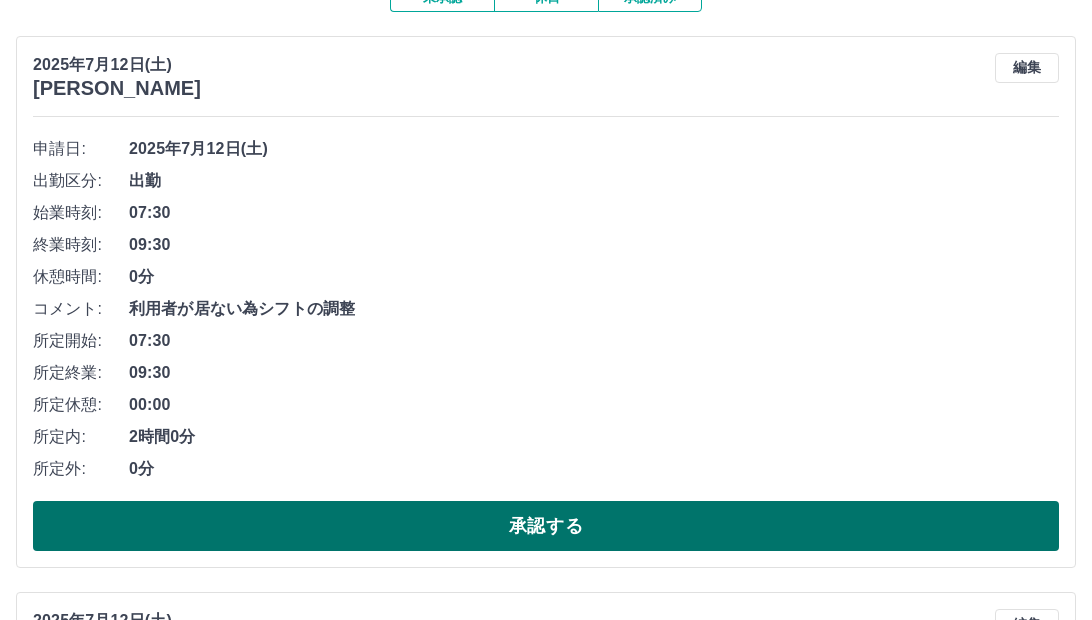 click on "承認する" at bounding box center (546, 526) 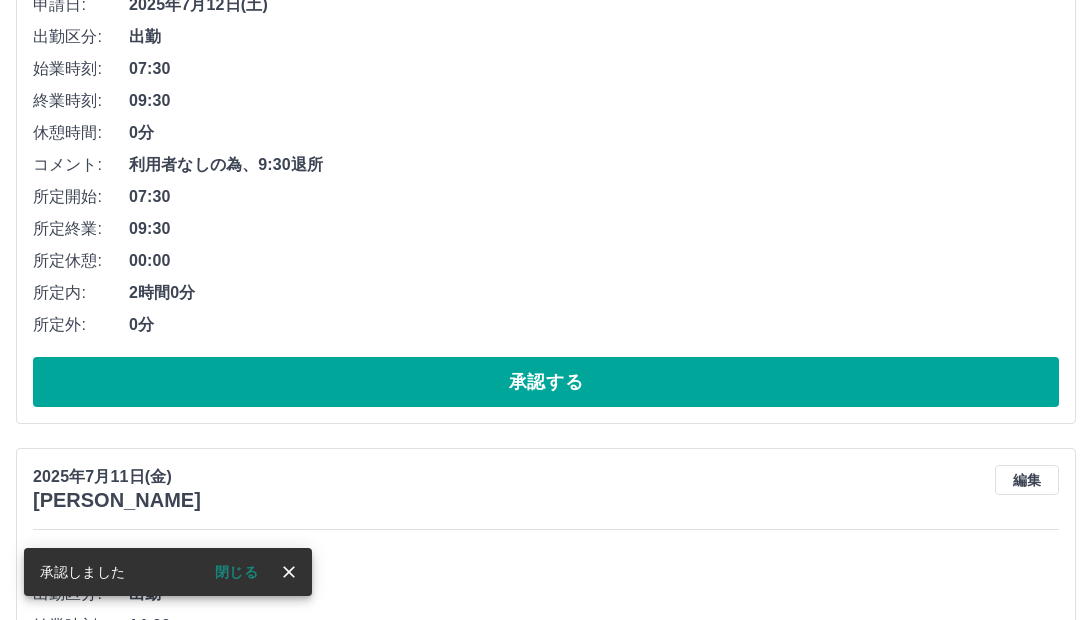 scroll, scrollTop: 800, scrollLeft: 0, axis: vertical 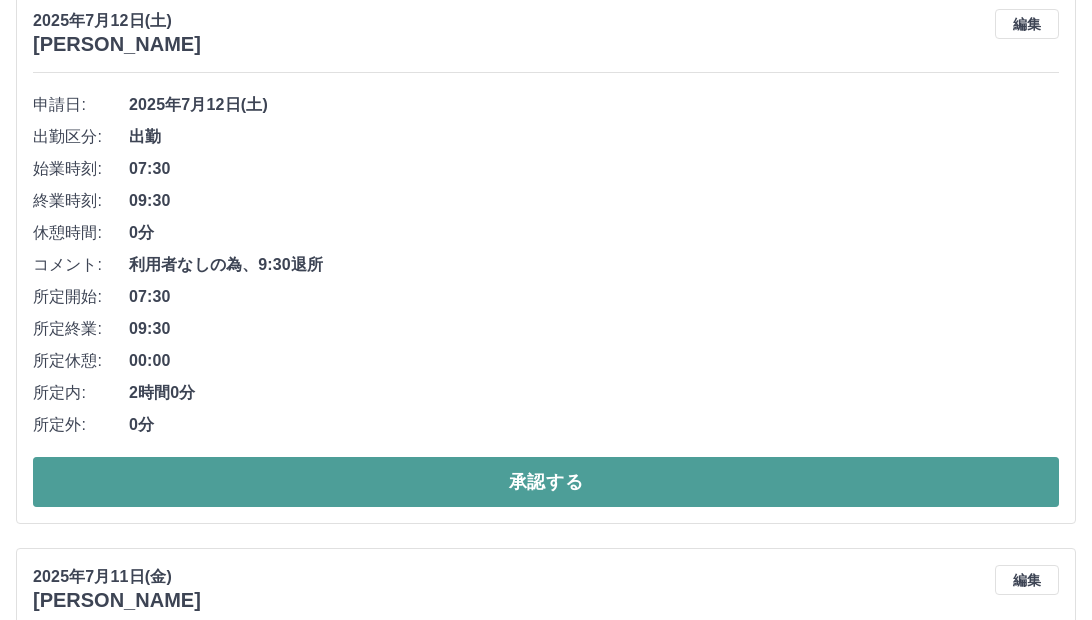 click on "承認する" at bounding box center (546, 482) 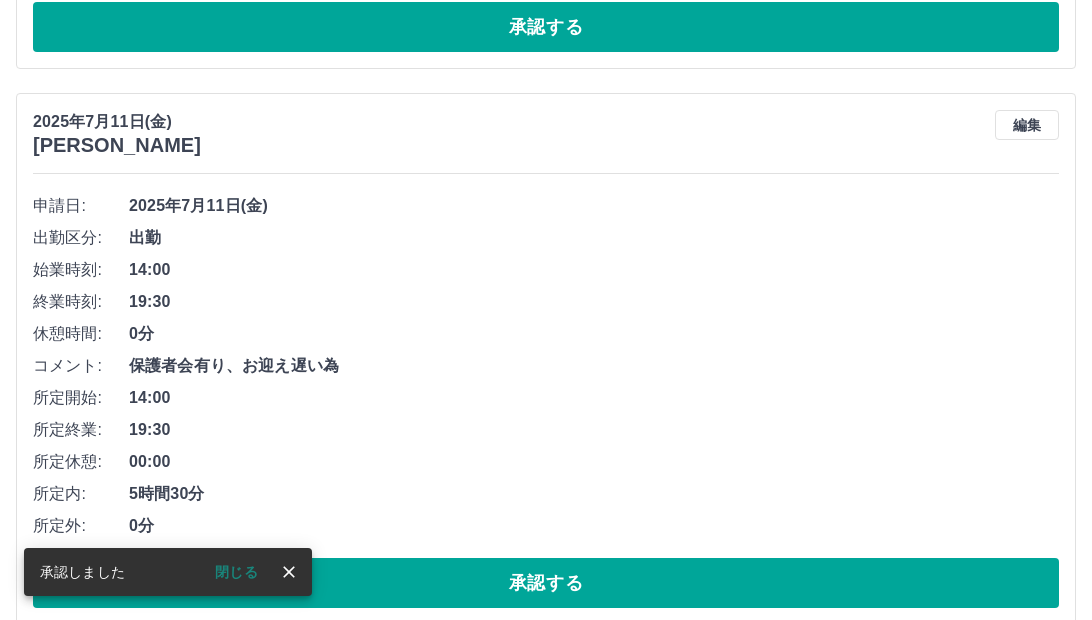 scroll, scrollTop: 730, scrollLeft: 0, axis: vertical 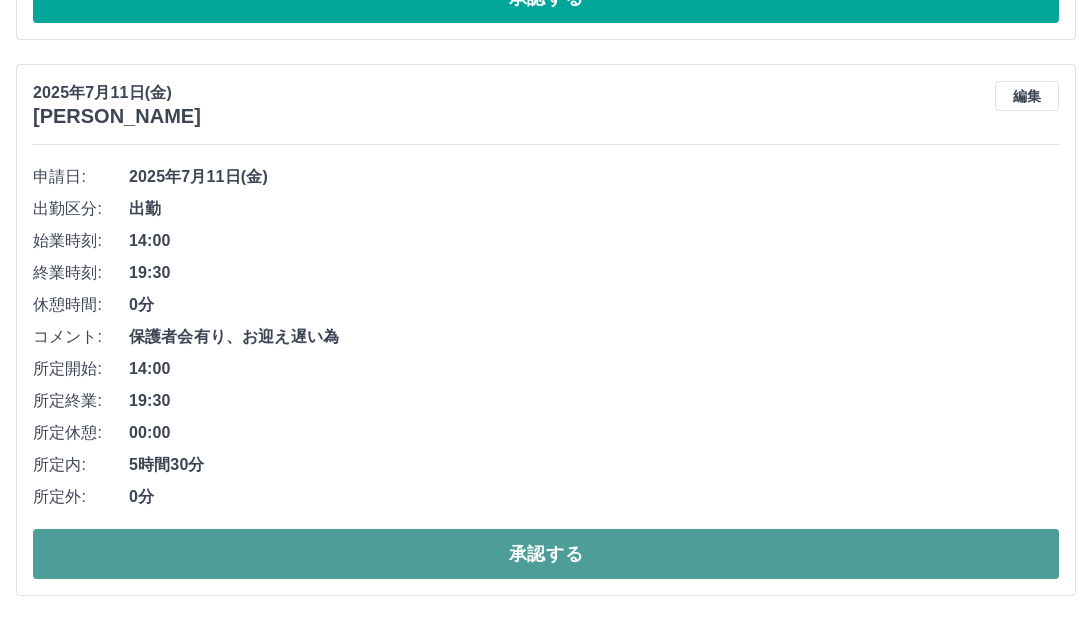 click on "承認する" at bounding box center [546, 554] 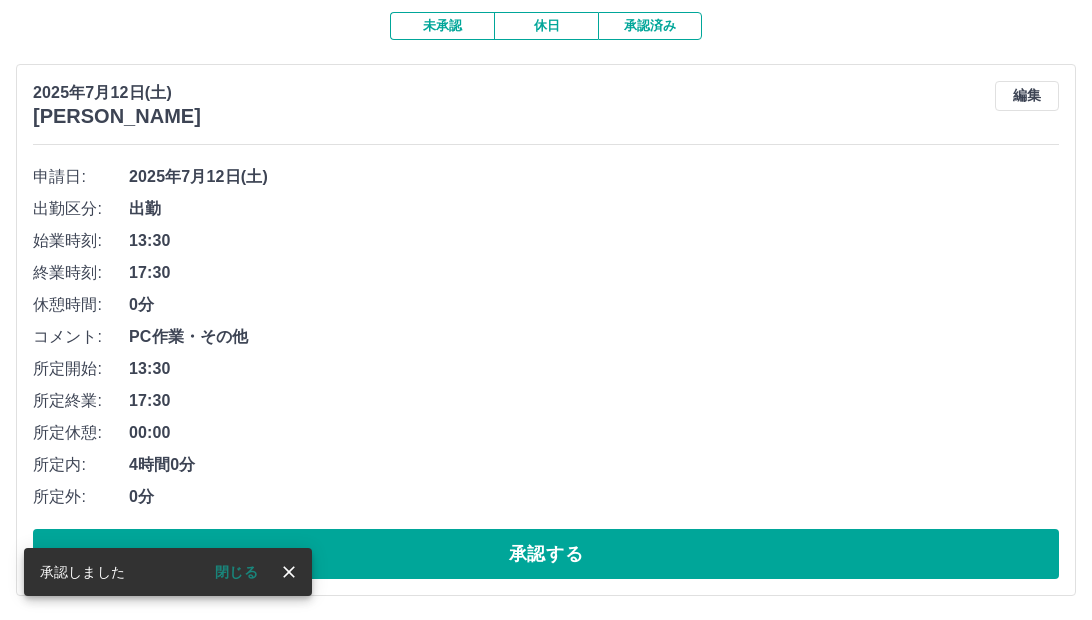 scroll, scrollTop: 174, scrollLeft: 0, axis: vertical 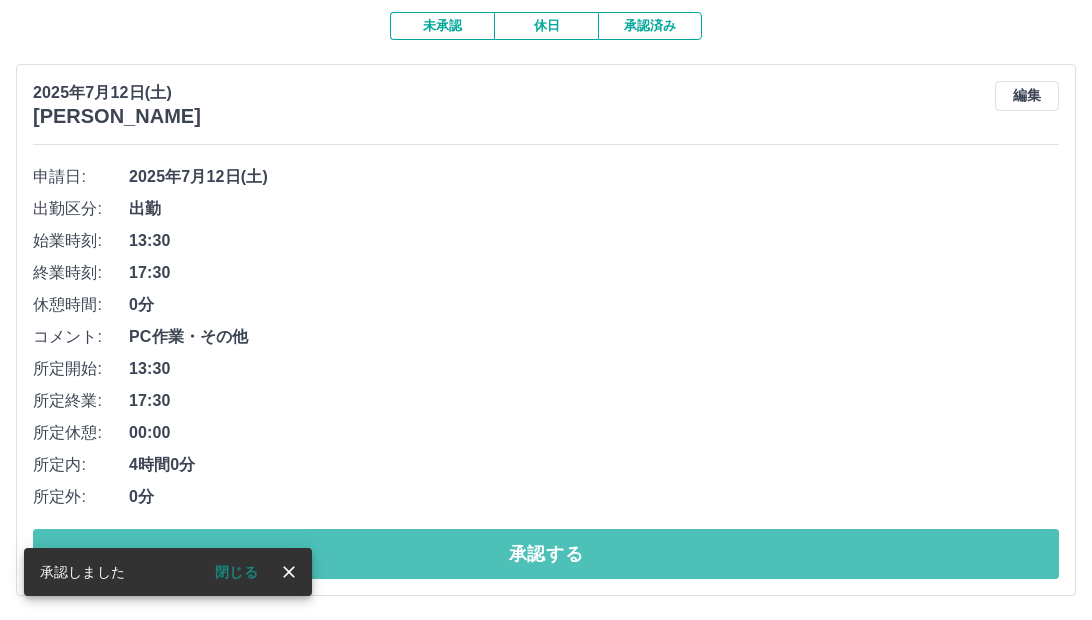 click on "承認する" at bounding box center [546, 554] 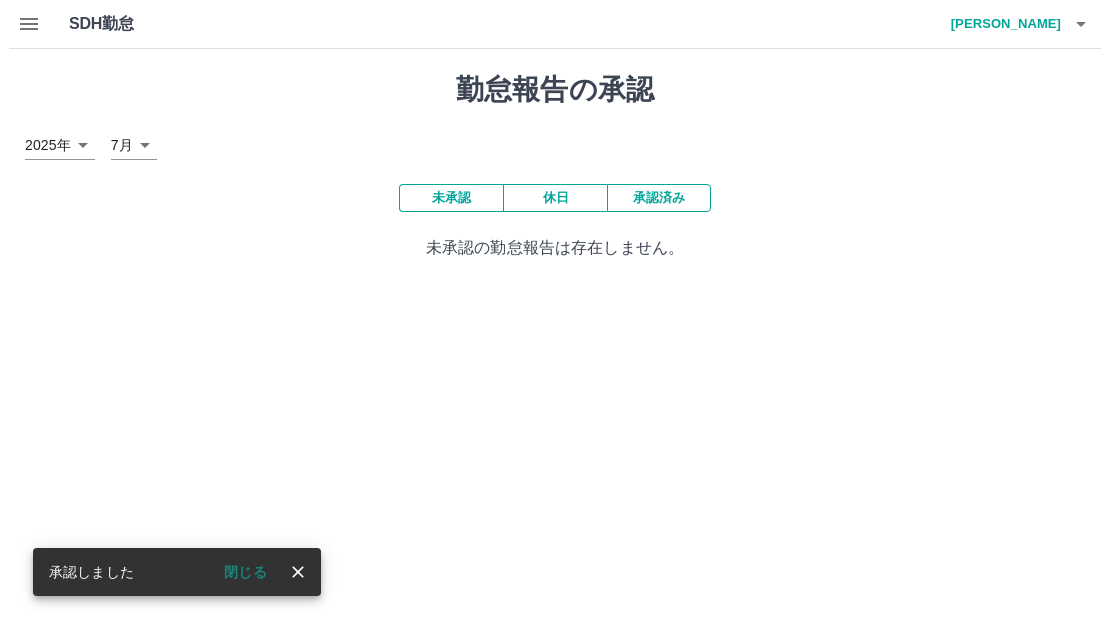 scroll, scrollTop: 0, scrollLeft: 0, axis: both 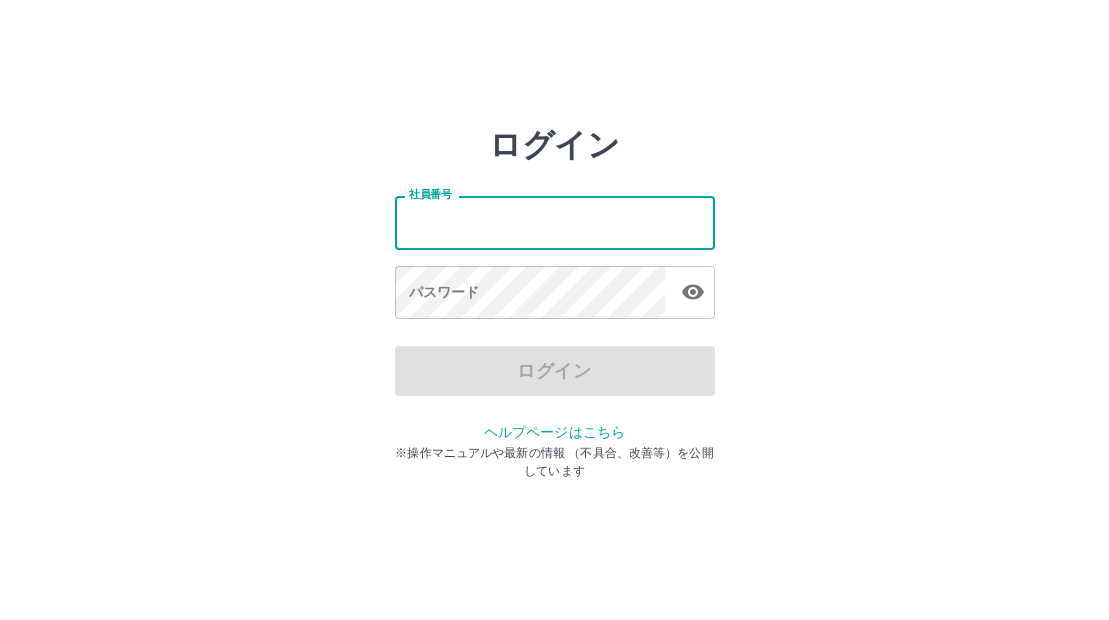 type on "*******" 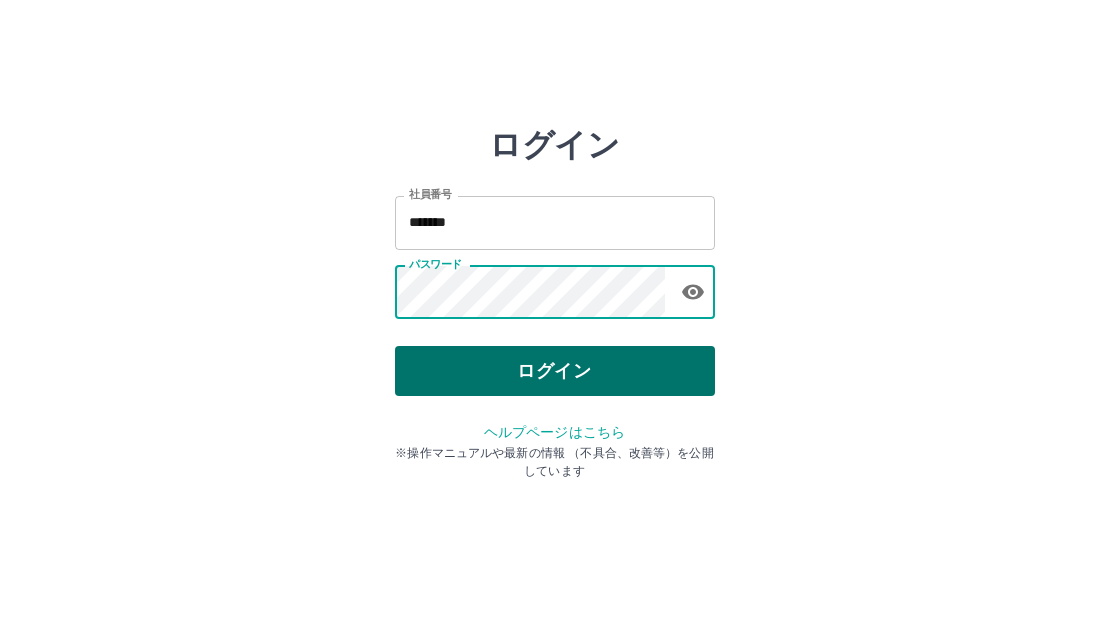 click on "ログイン" at bounding box center [555, 371] 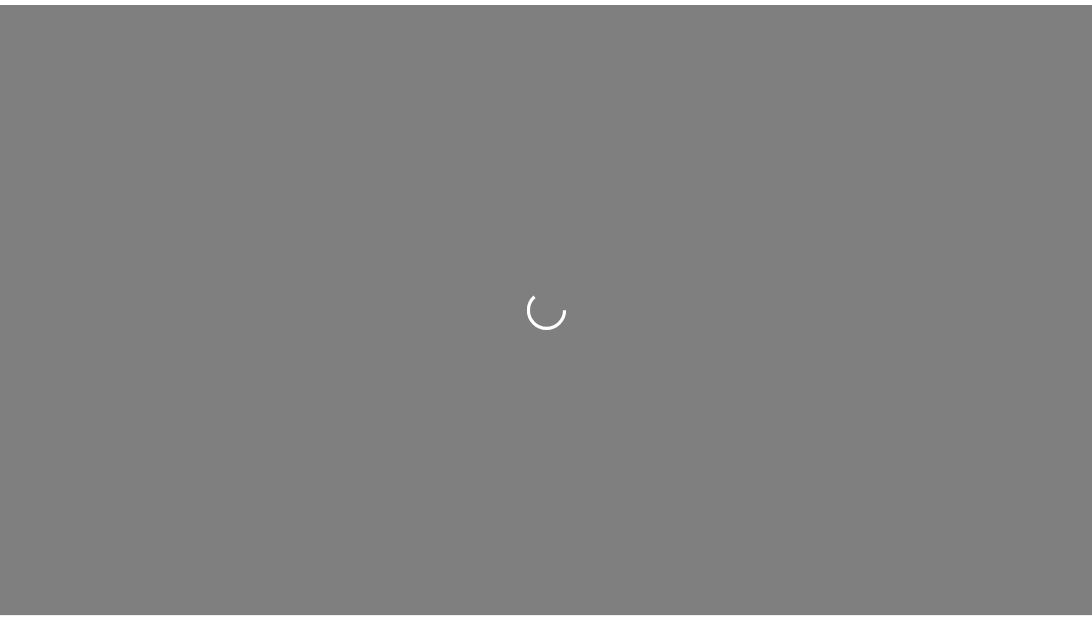 scroll, scrollTop: 0, scrollLeft: 0, axis: both 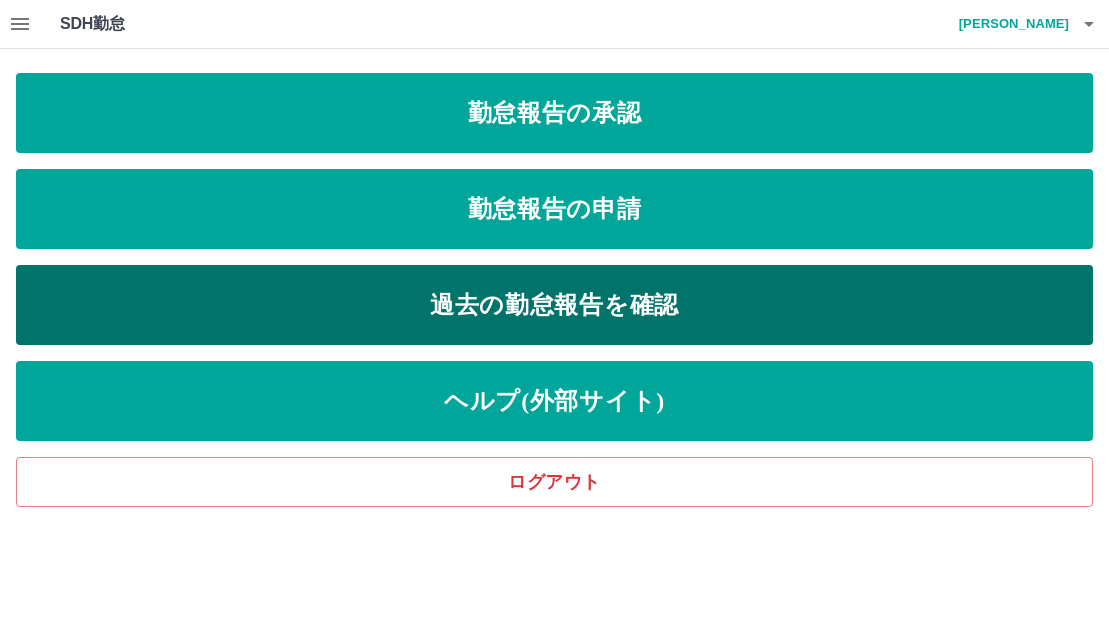 click on "過去の勤怠報告を確認" at bounding box center (554, 305) 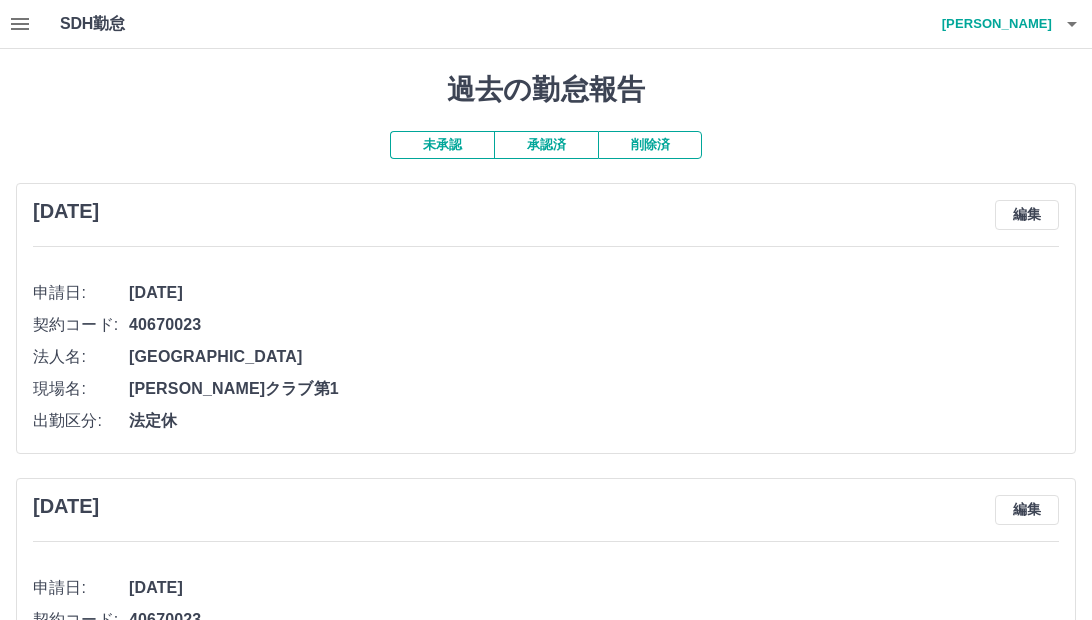 click on "未承認" at bounding box center (442, 145) 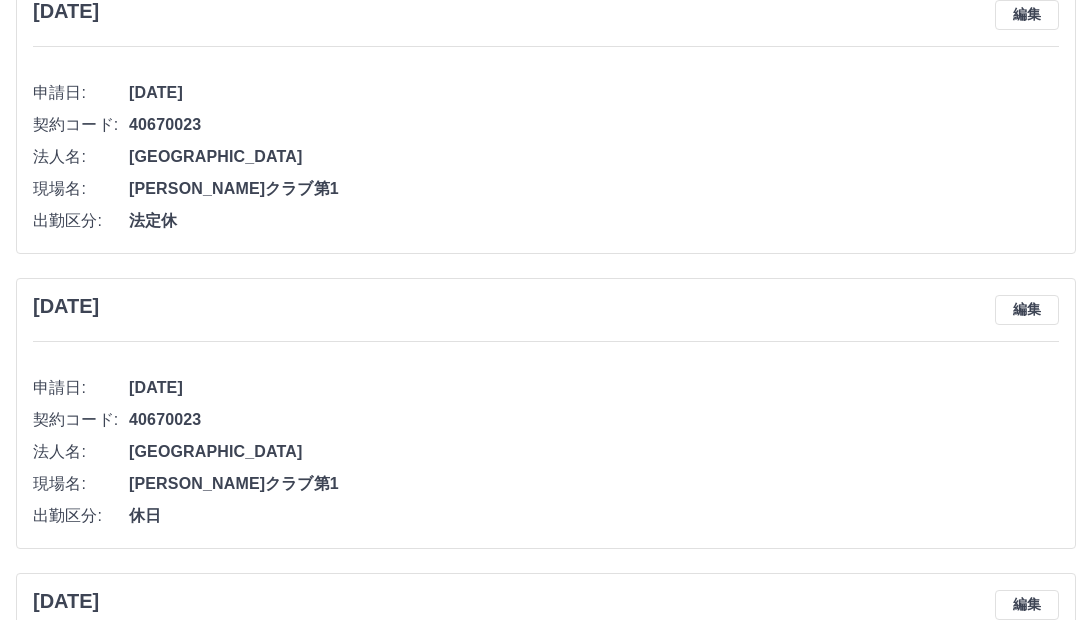 scroll, scrollTop: 0, scrollLeft: 0, axis: both 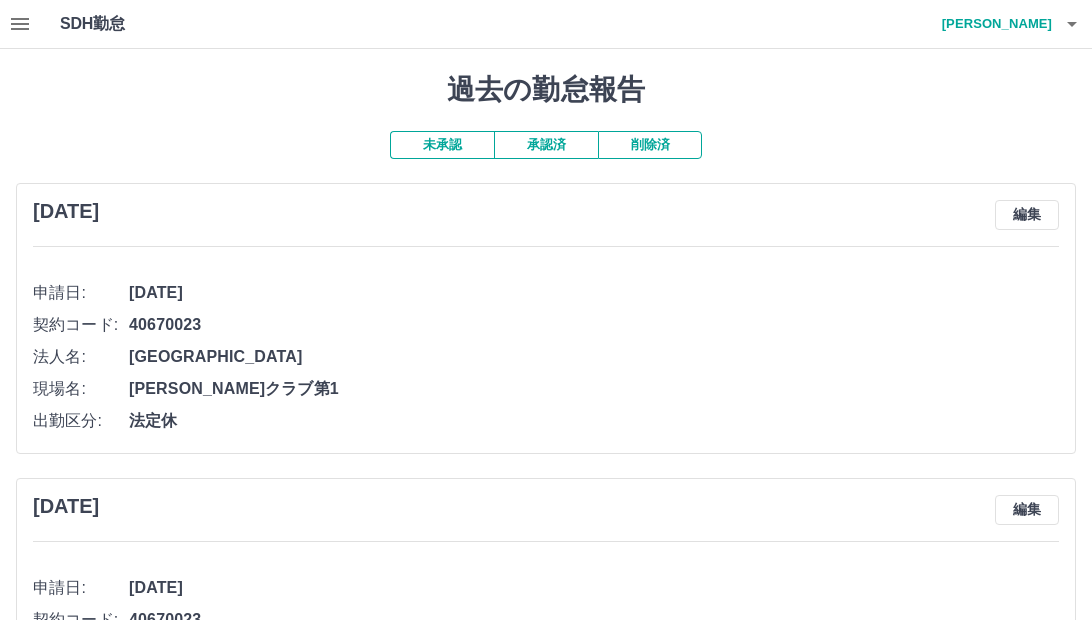 click 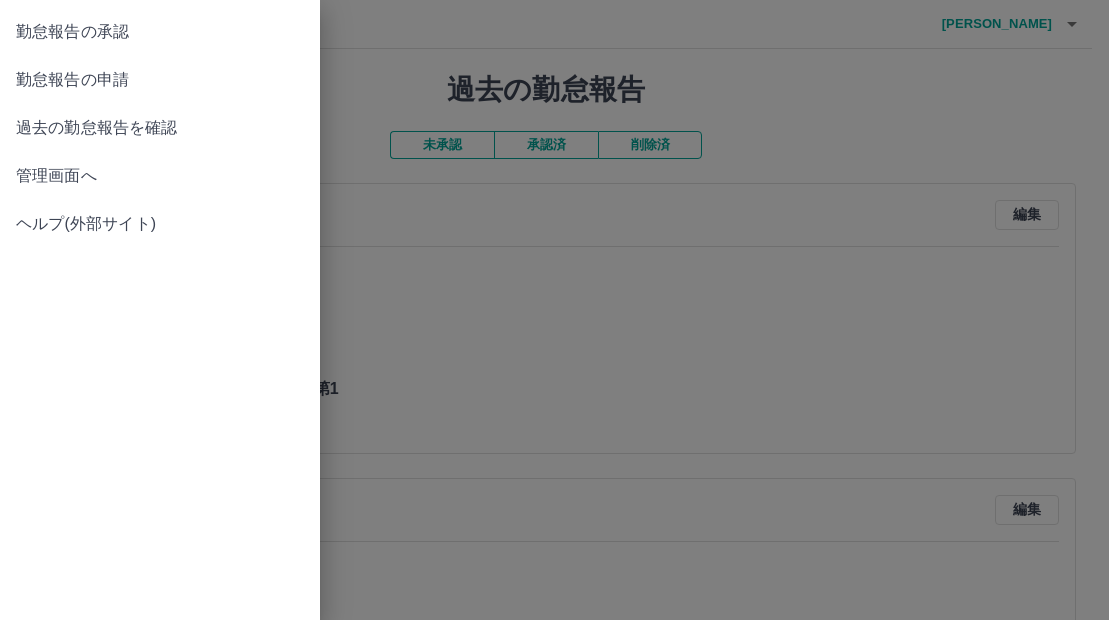 click on "管理画面へ" at bounding box center (160, 176) 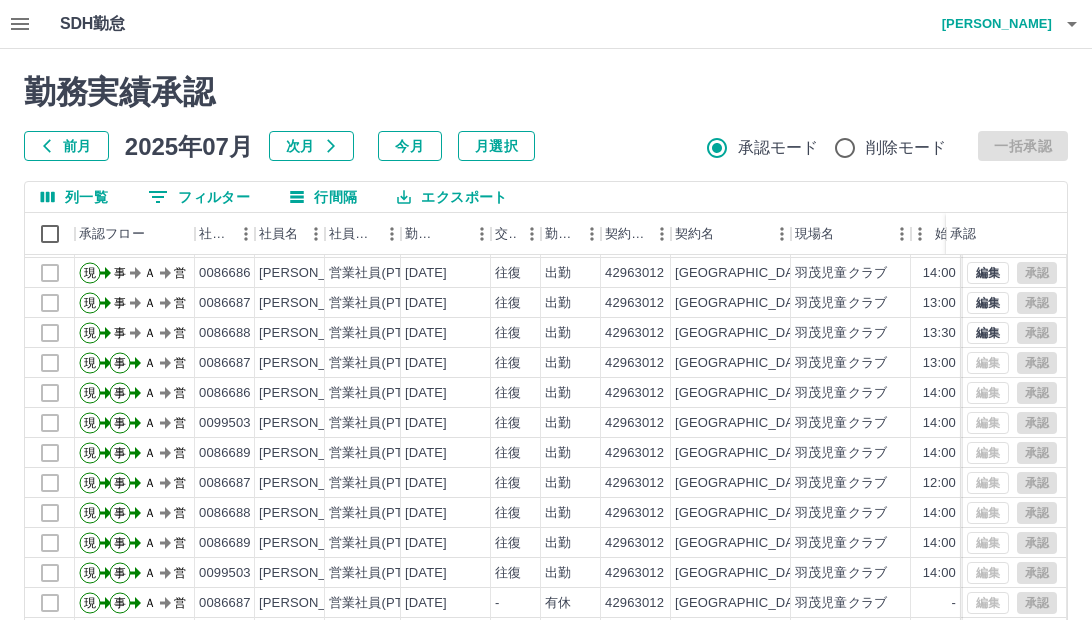 scroll, scrollTop: 4, scrollLeft: 0, axis: vertical 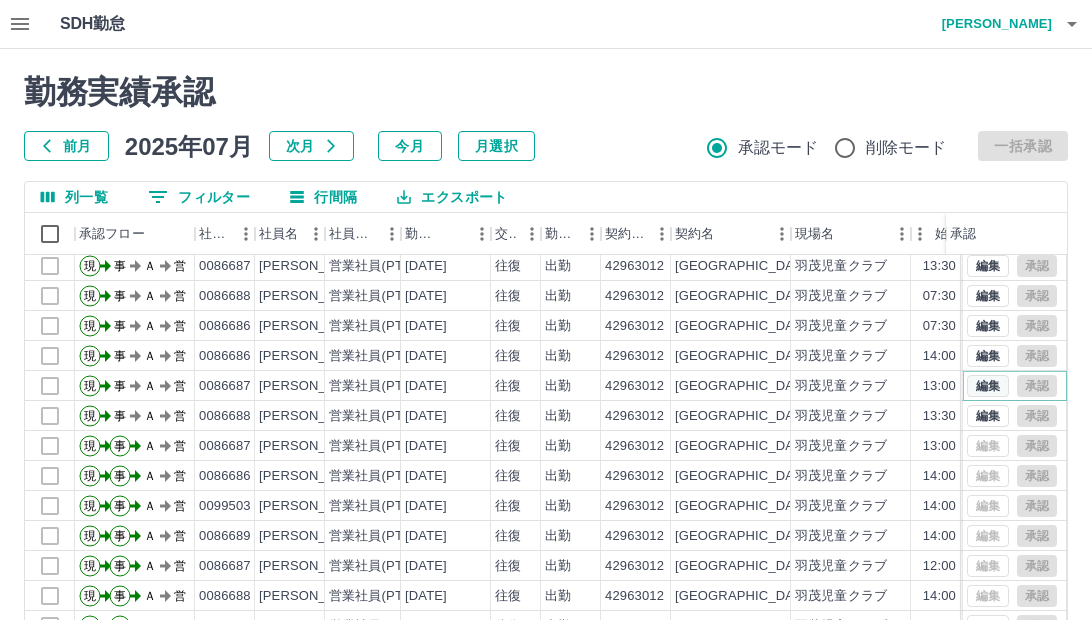 click on "編集" at bounding box center (988, 386) 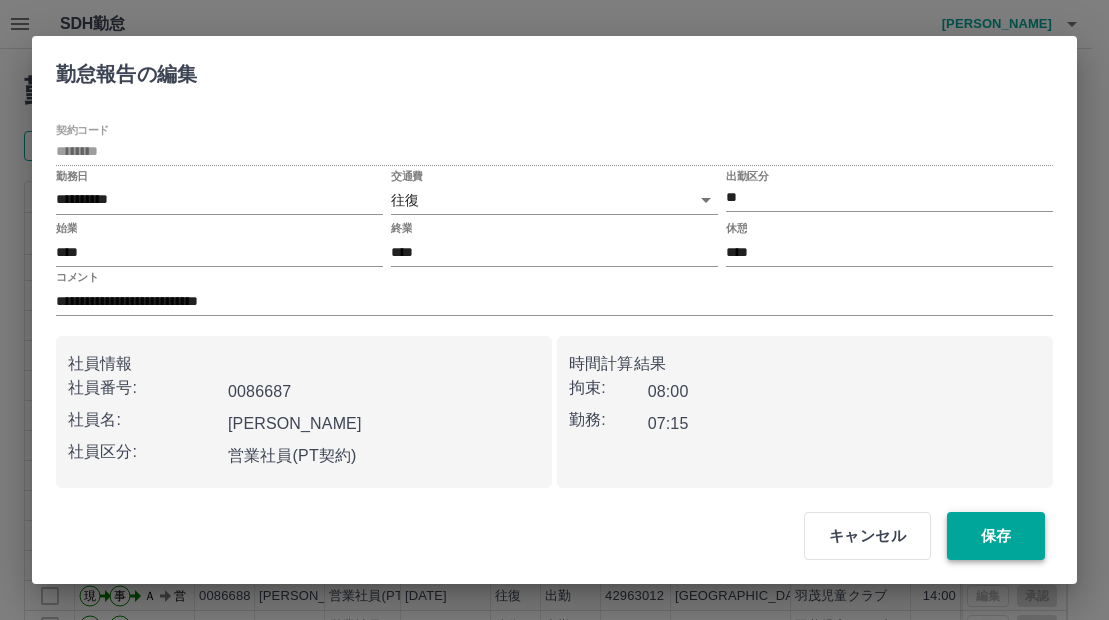 click on "保存" at bounding box center (996, 536) 